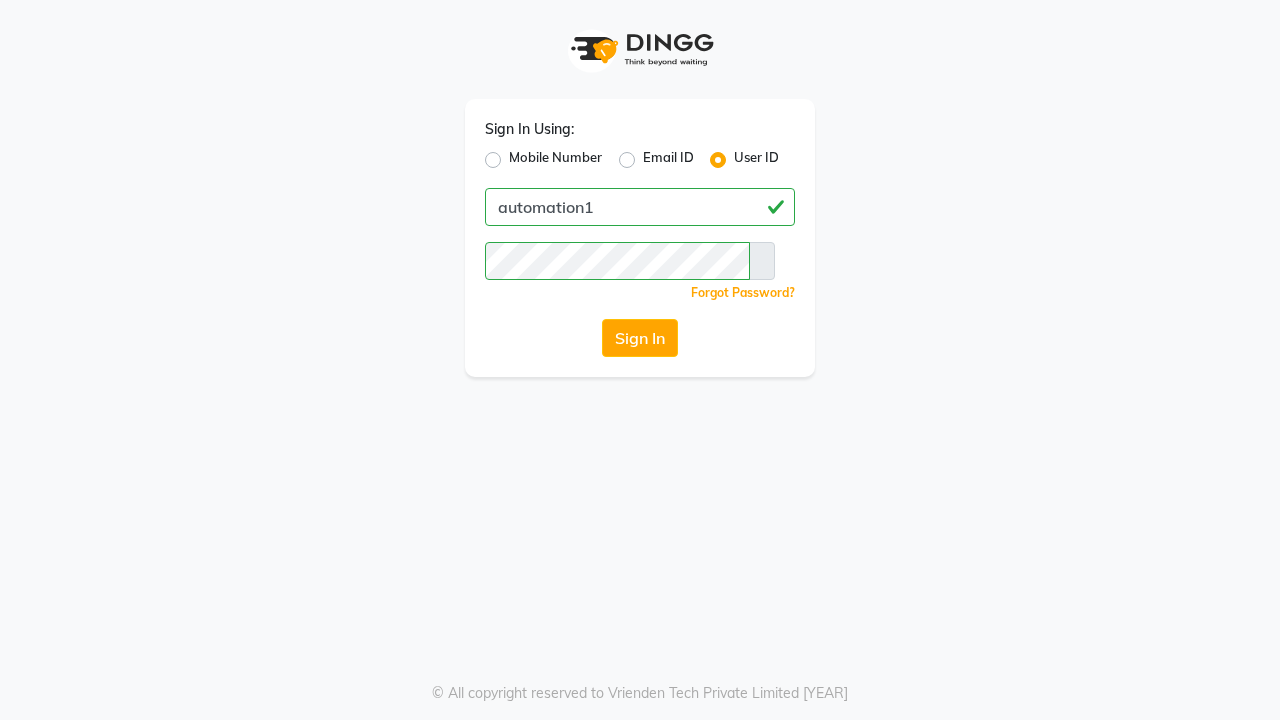 scroll, scrollTop: 0, scrollLeft: 0, axis: both 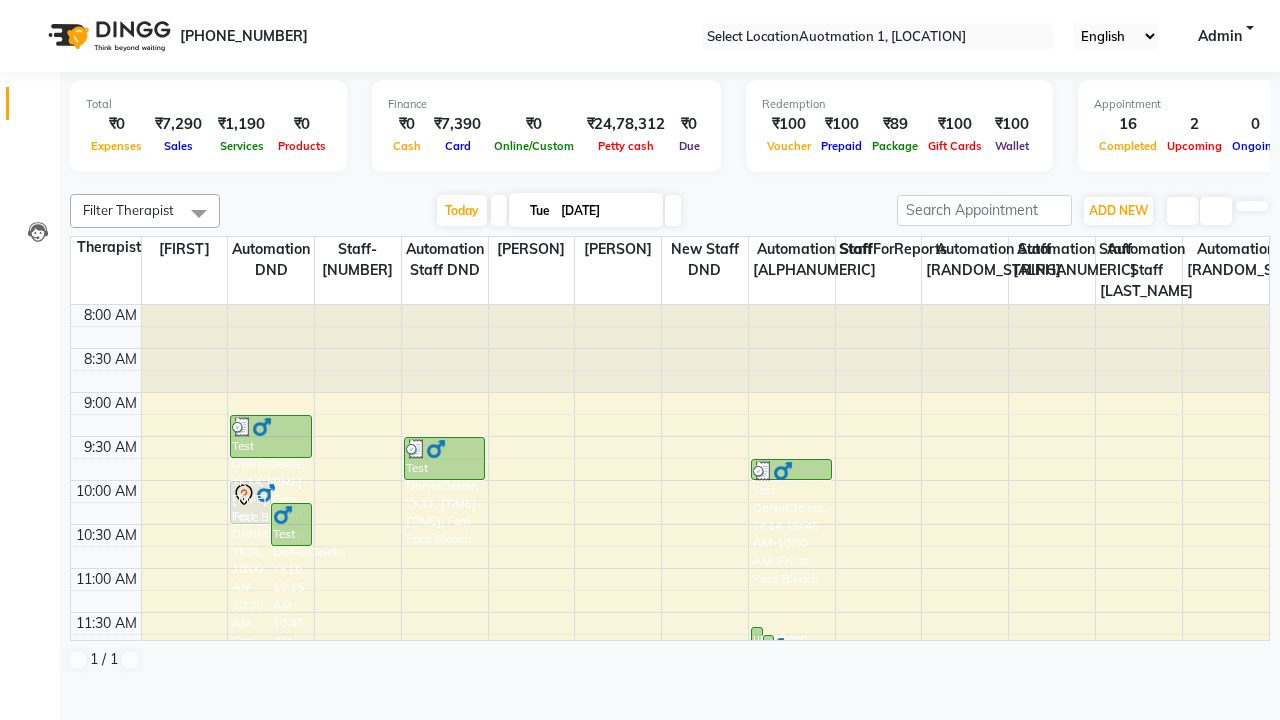 click at bounding box center (31, 8) 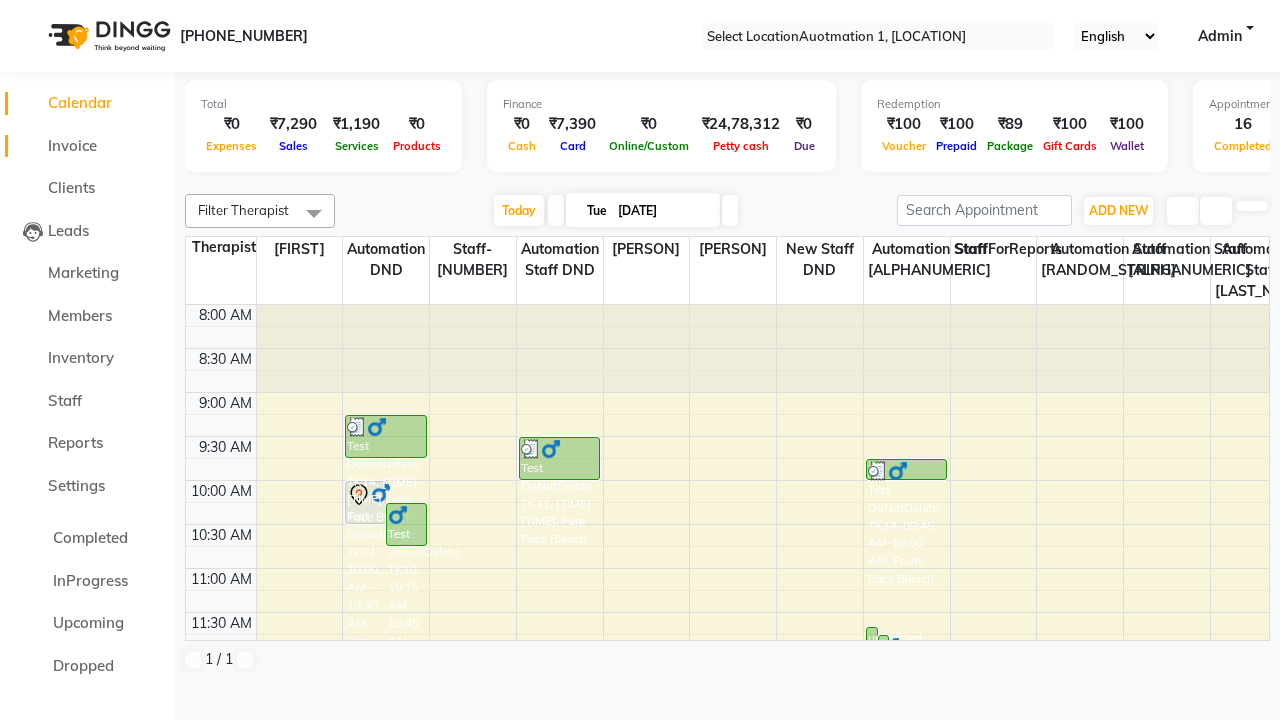 click on "Invoice" at bounding box center (72, 145) 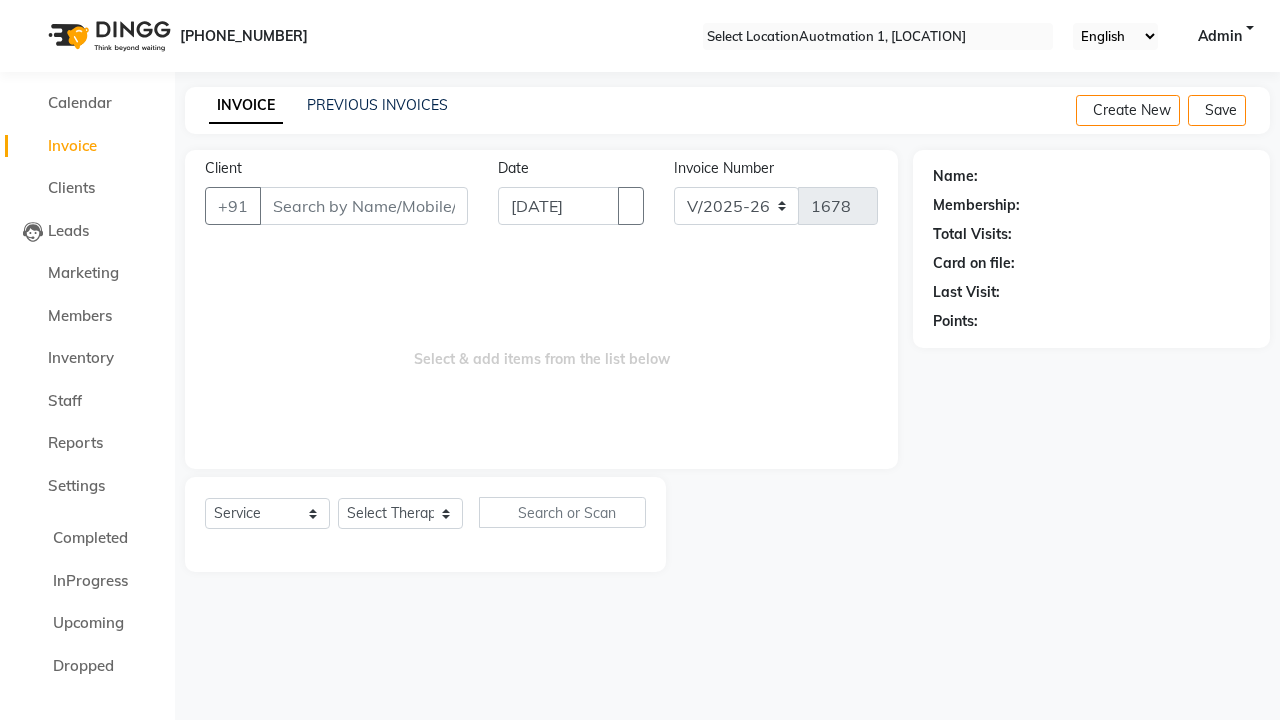 click at bounding box center [31, 8] 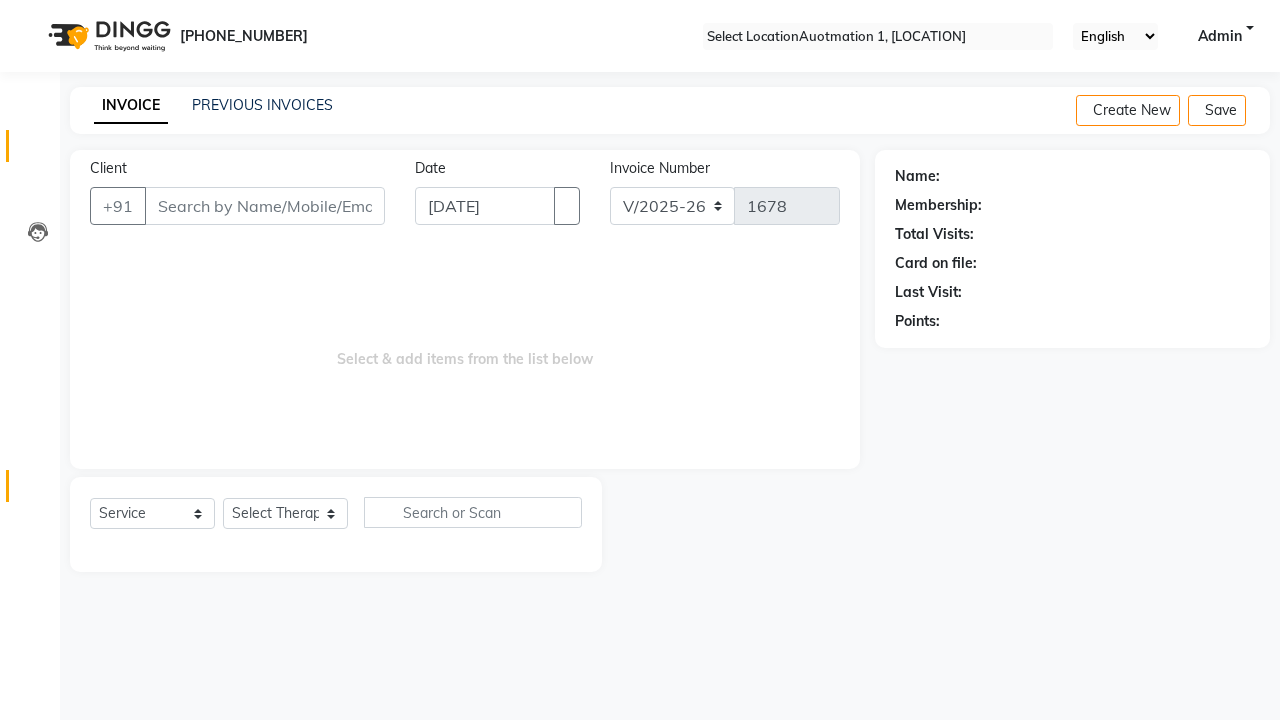 click at bounding box center (38, 491) 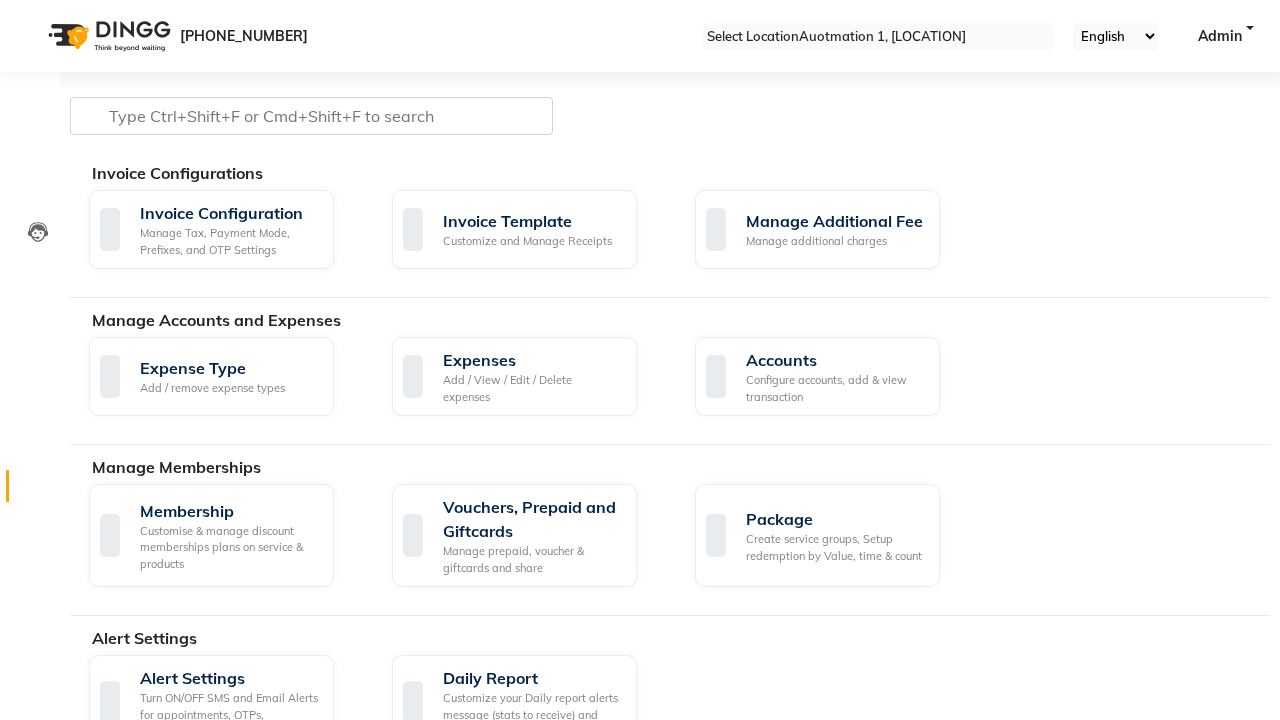 click on "Manage reset opening cash, change password." at bounding box center [835, 1603] 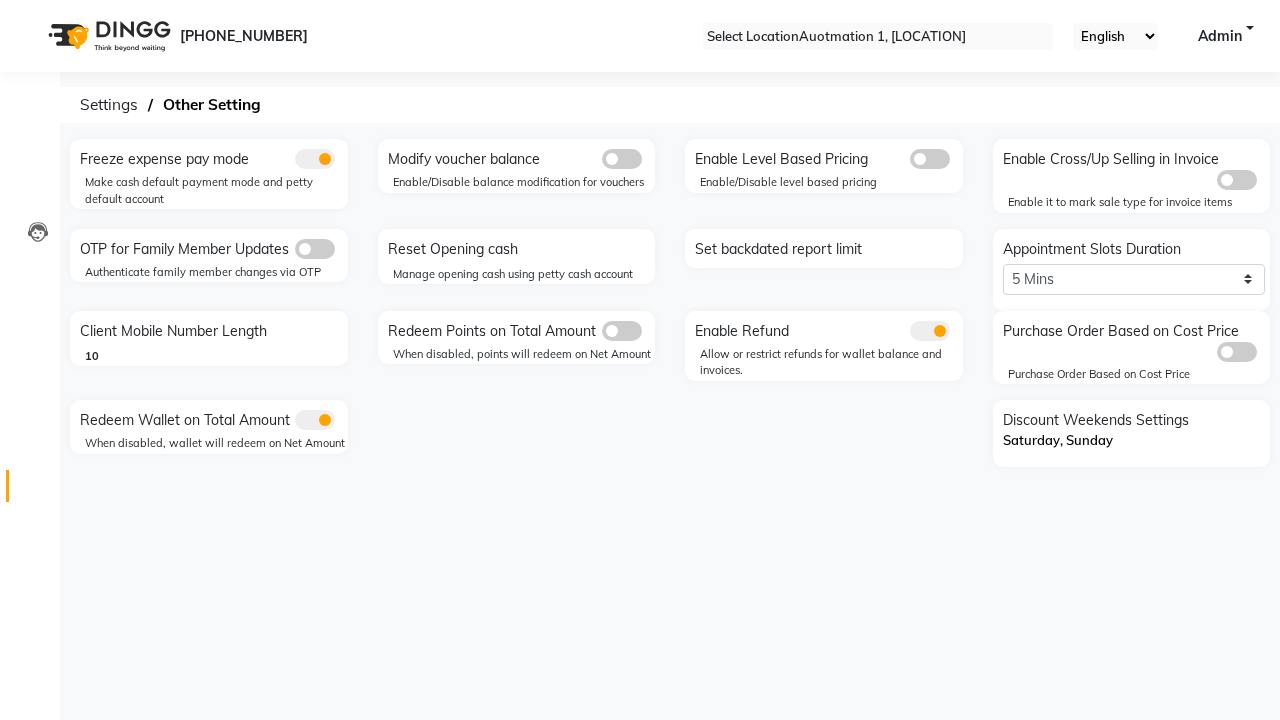 click at bounding box center [31, 8] 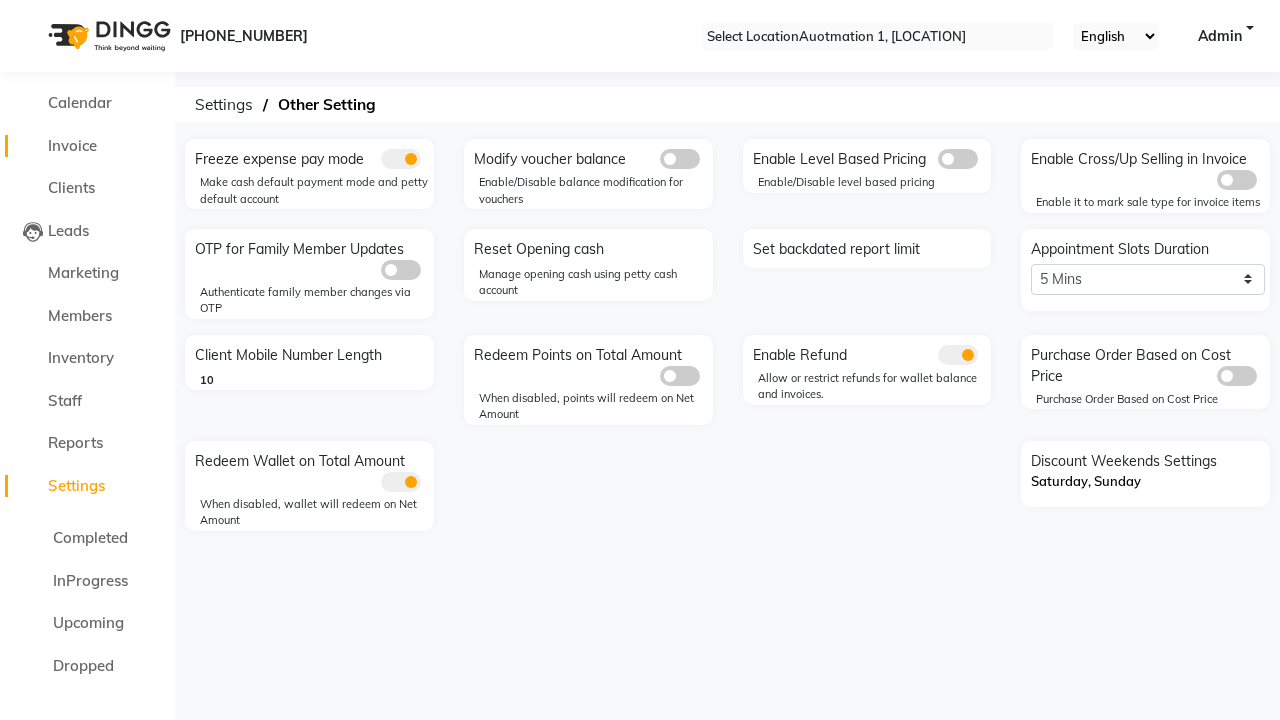 click on "Invoice" at bounding box center (72, 145) 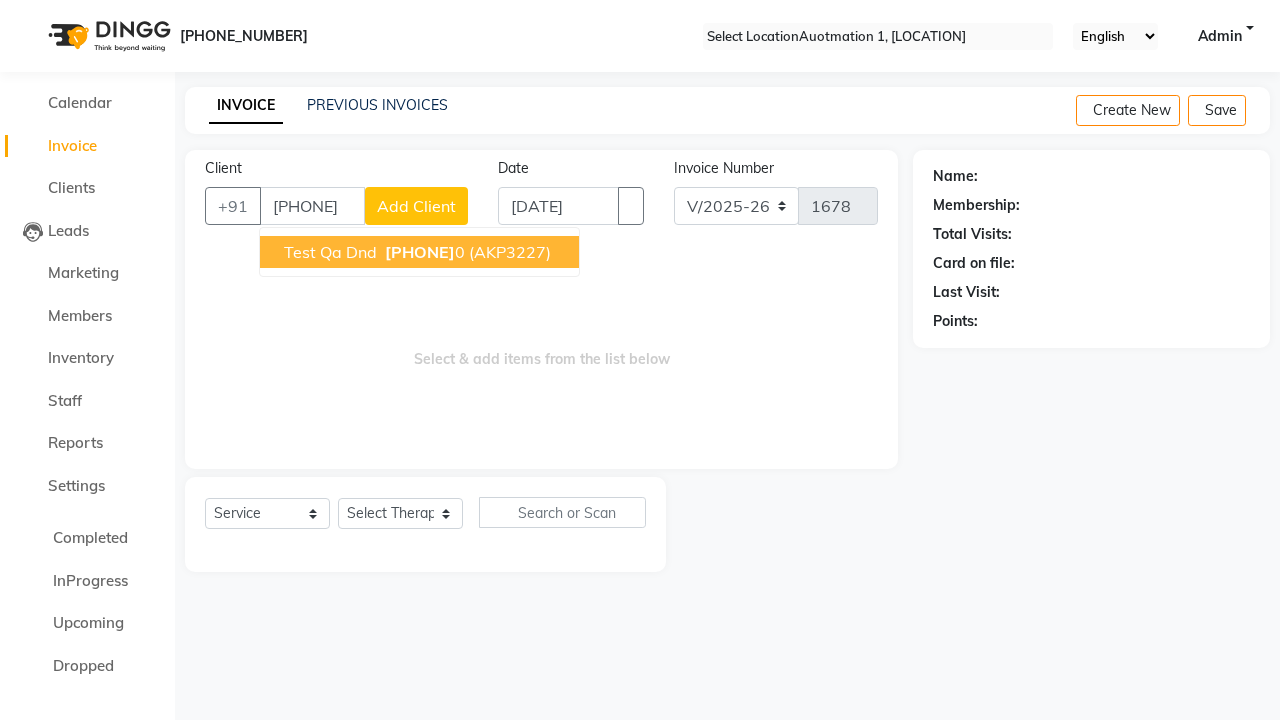 click on "[PHONE]" at bounding box center [420, 252] 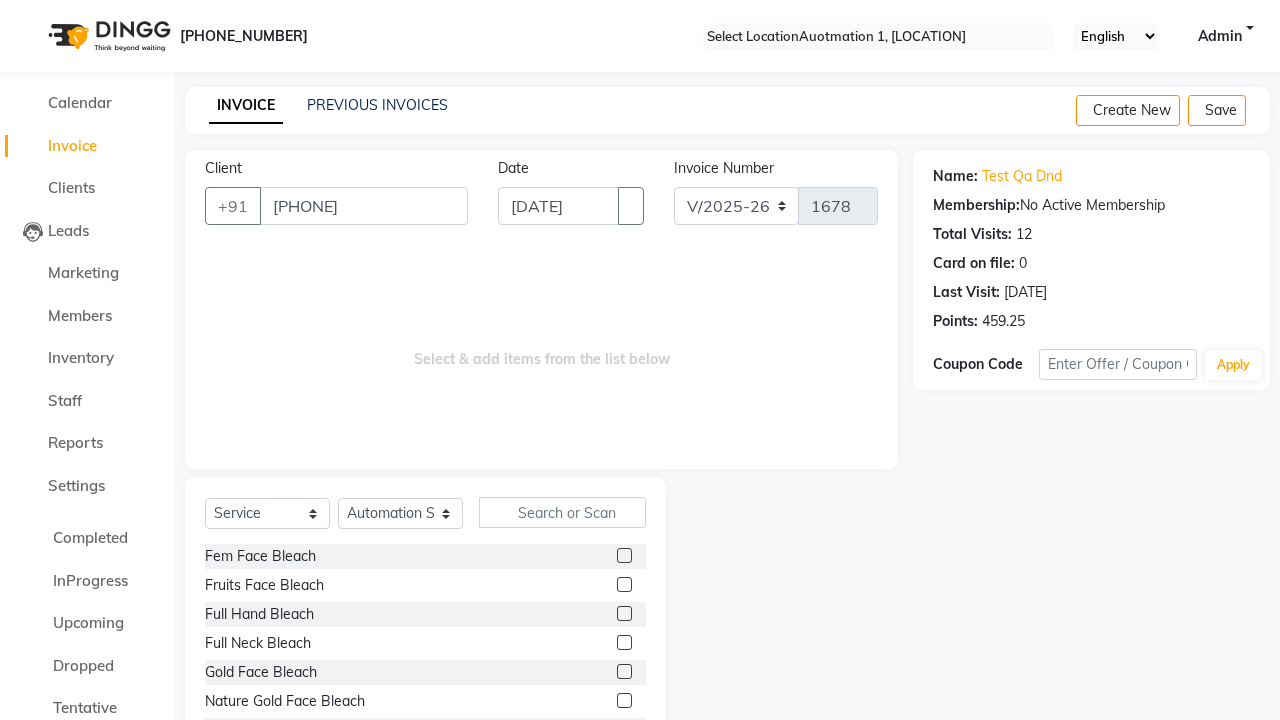 click at bounding box center [624, 584] 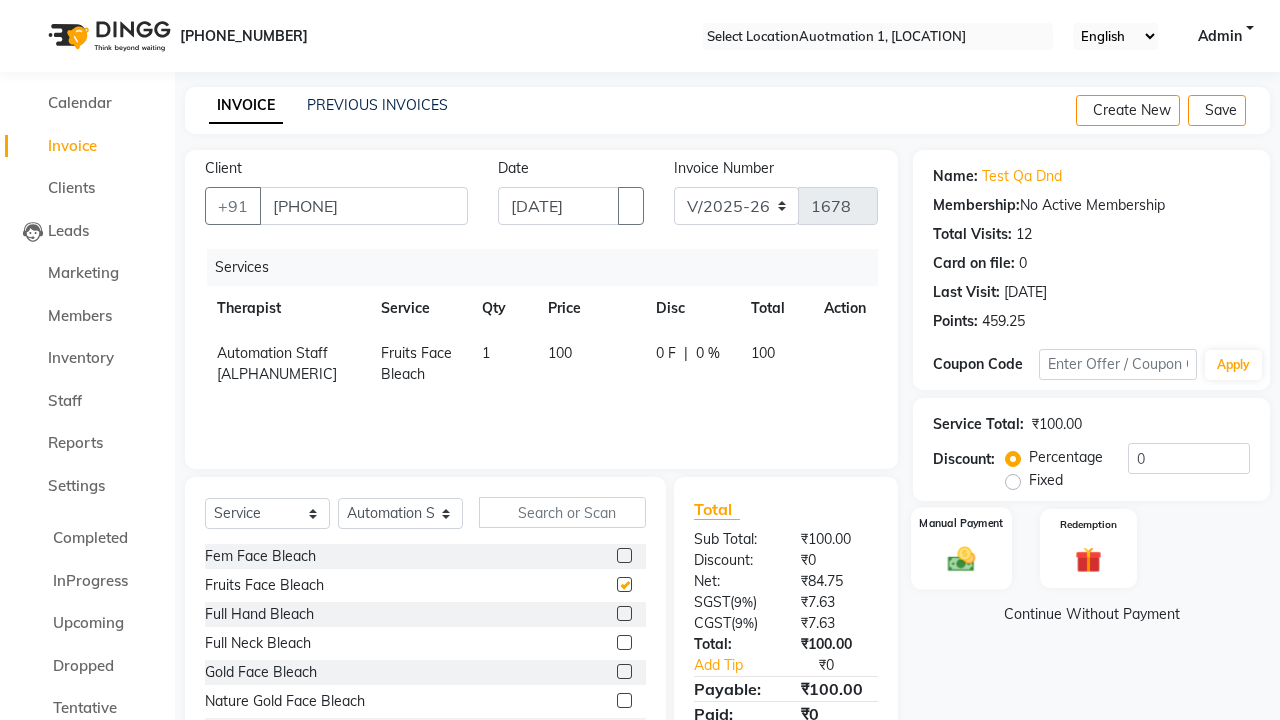 click at bounding box center (962, 558) 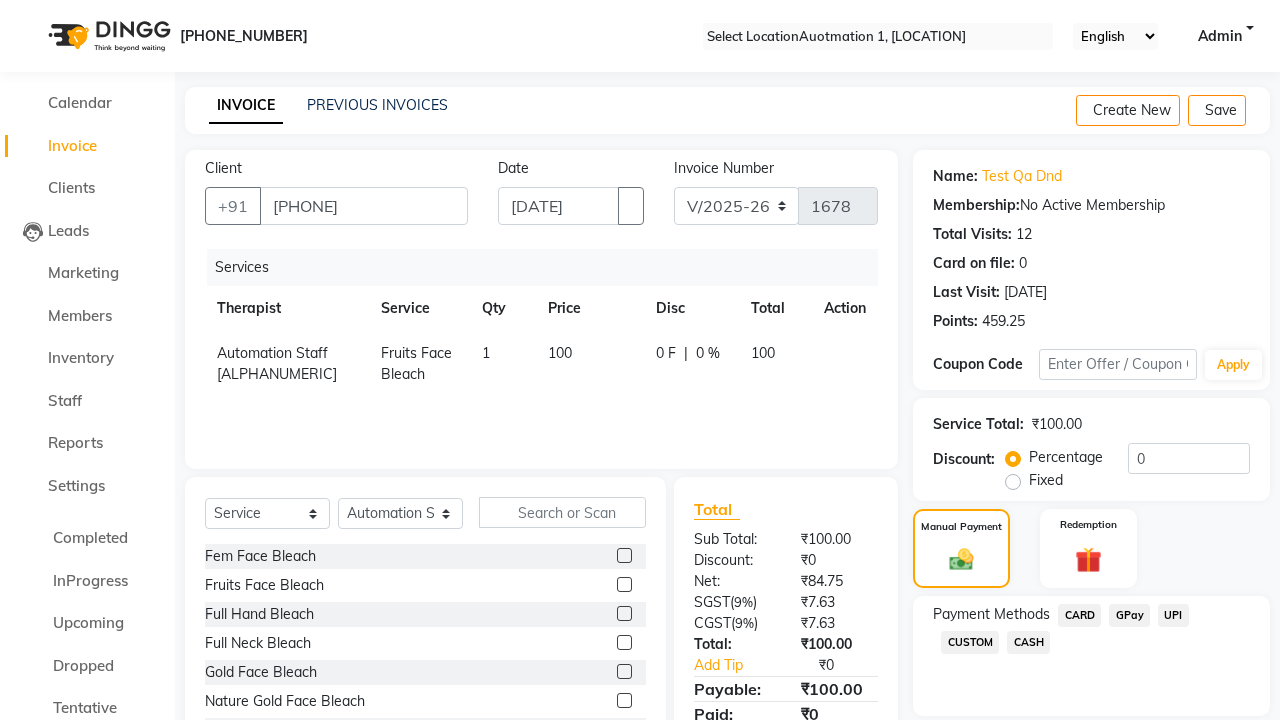 click on "CARD" at bounding box center [1079, 615] 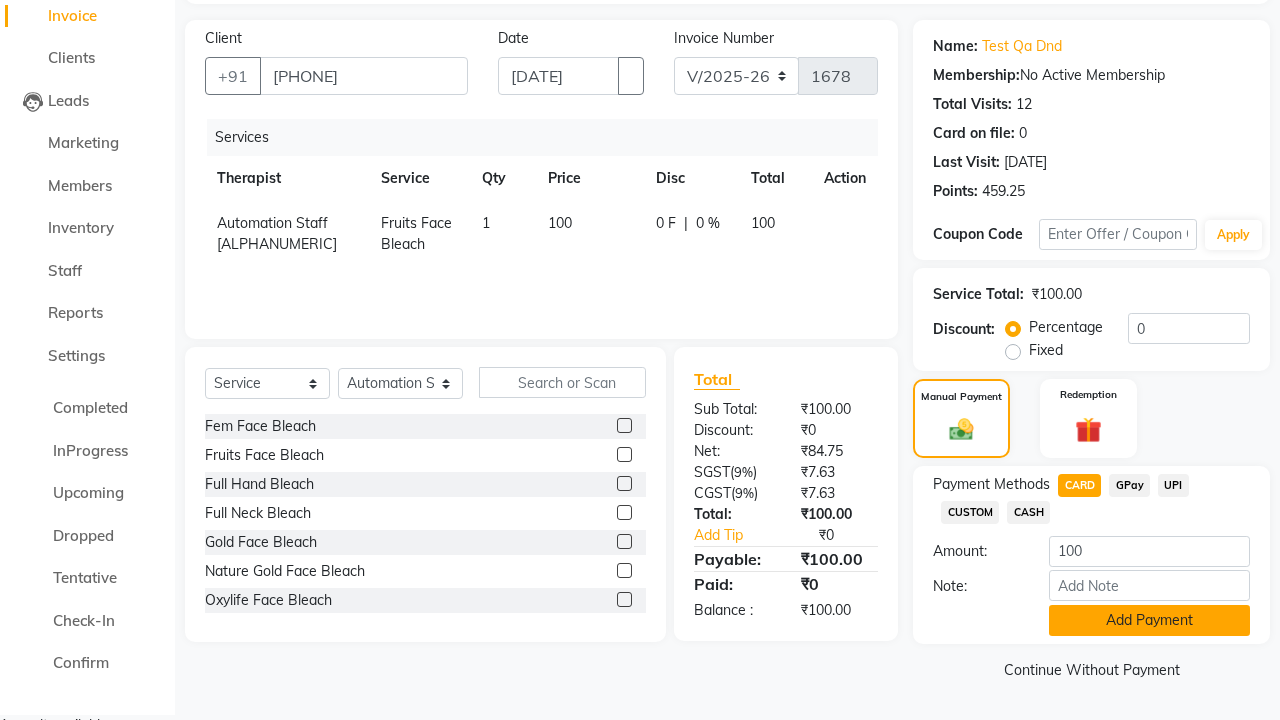click on "Add Payment" at bounding box center (1149, 620) 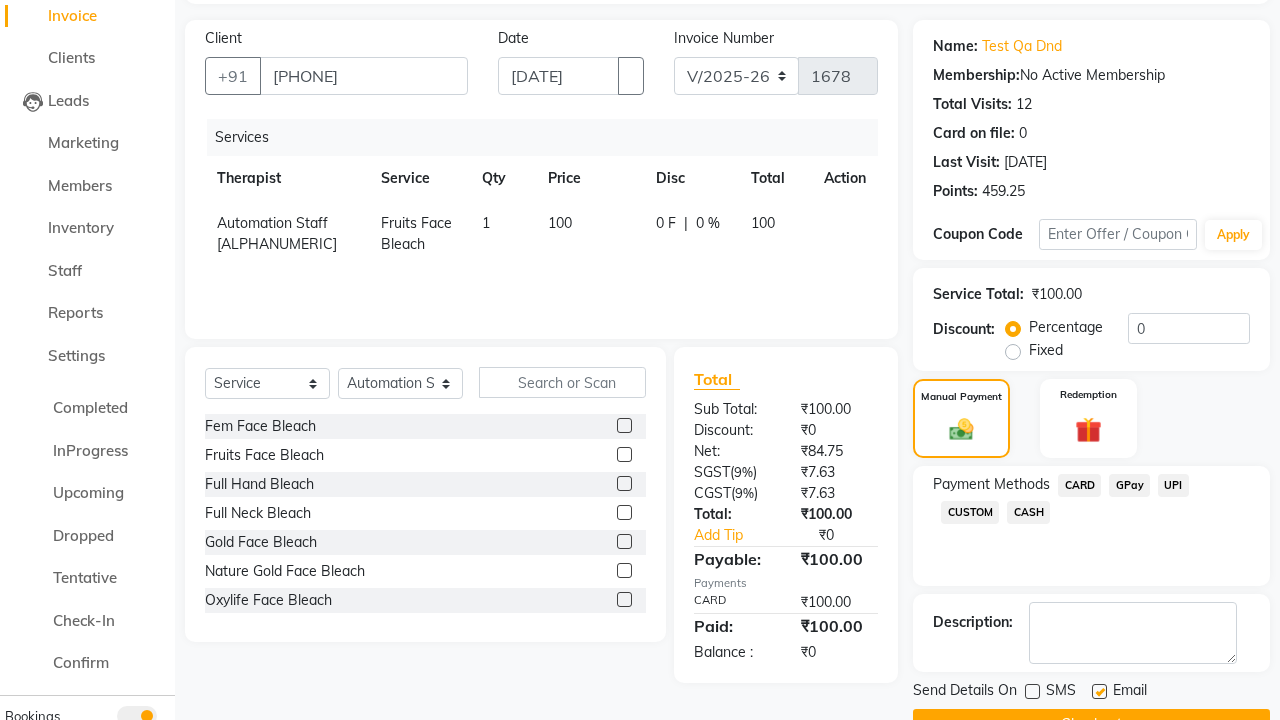 click at bounding box center [1099, 691] 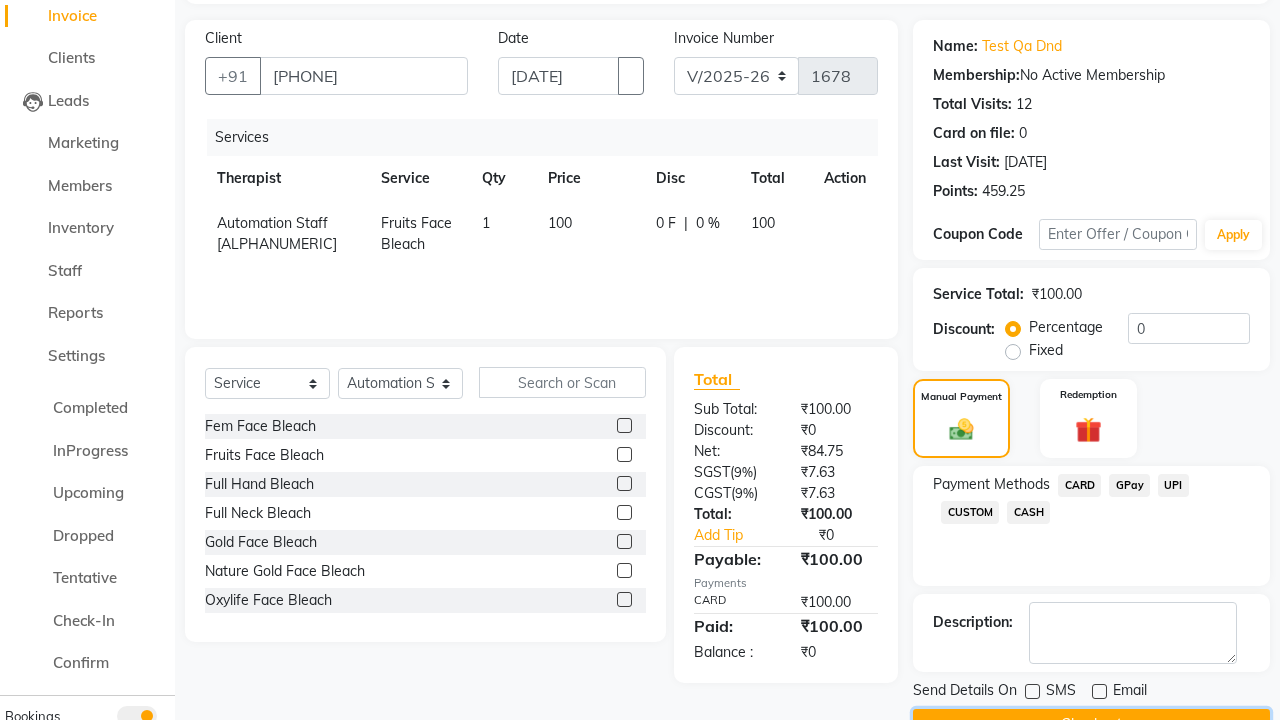 click on "Checkout" at bounding box center [1091, 724] 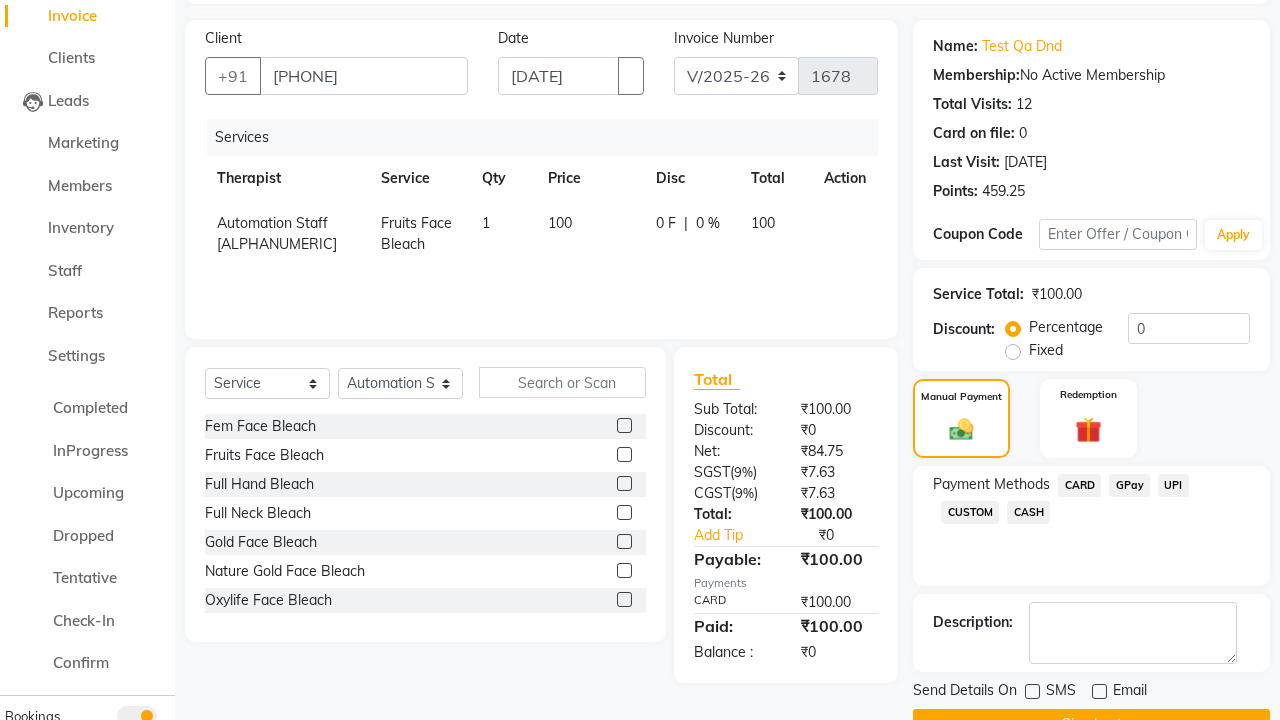 scroll, scrollTop: 156, scrollLeft: 0, axis: vertical 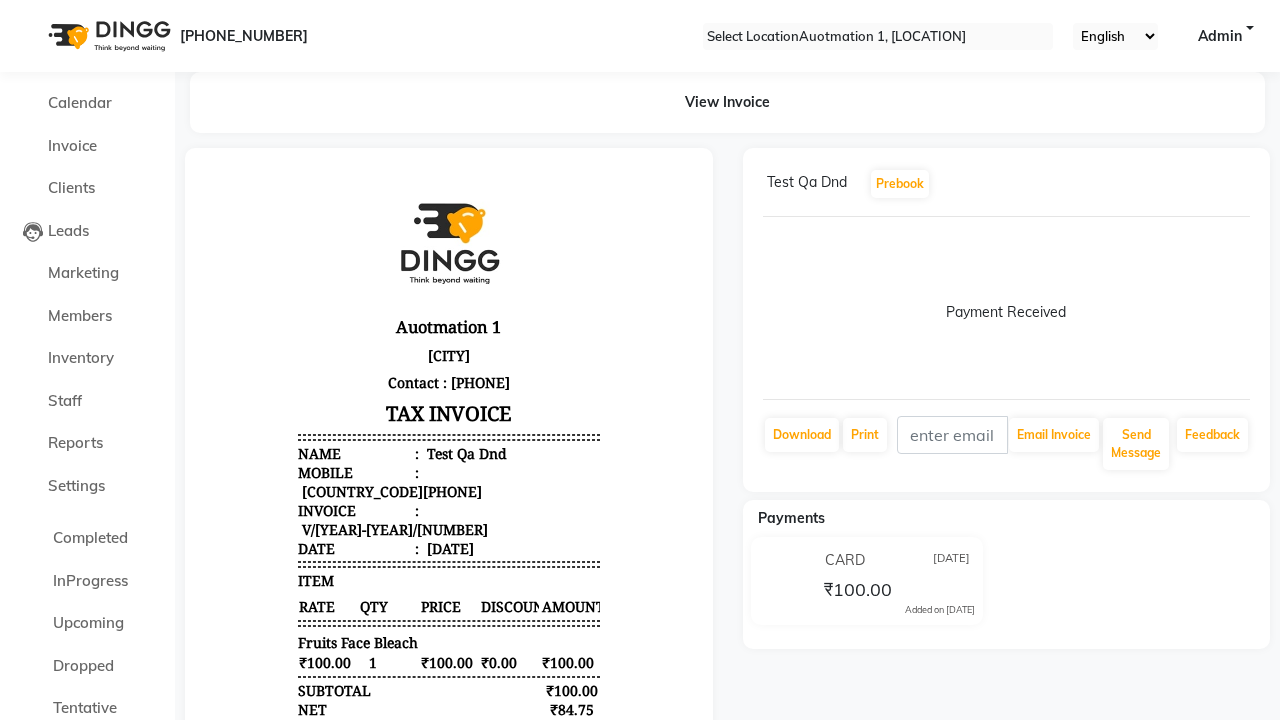 click on "Bill created successfully." at bounding box center [640, 911] 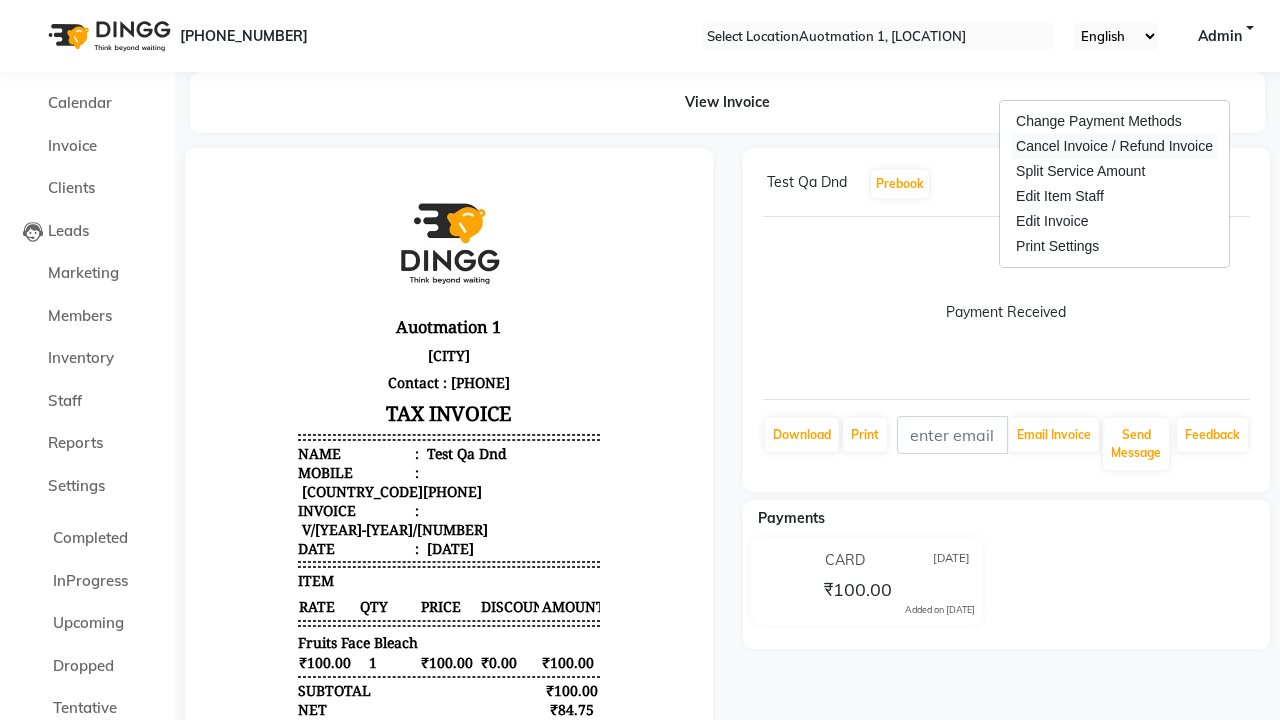 click on "Cancel Invoice / Refund Invoice" at bounding box center (1114, 146) 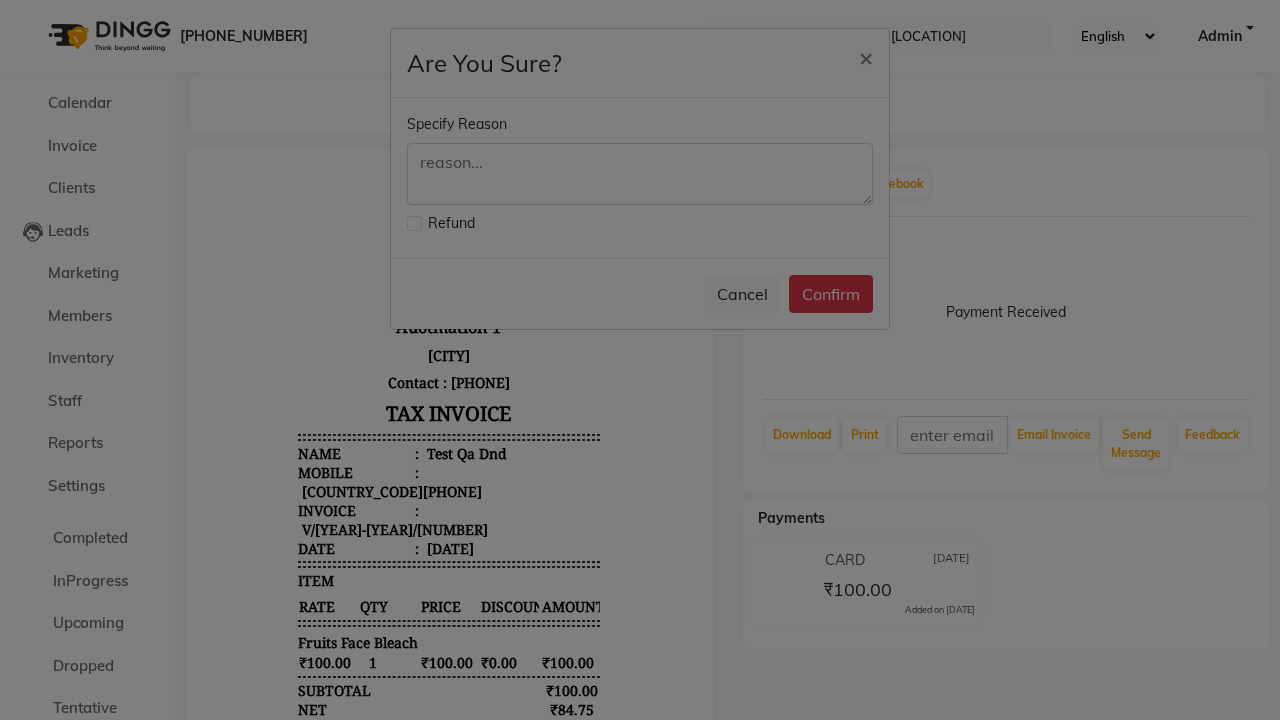 click at bounding box center (414, 223) 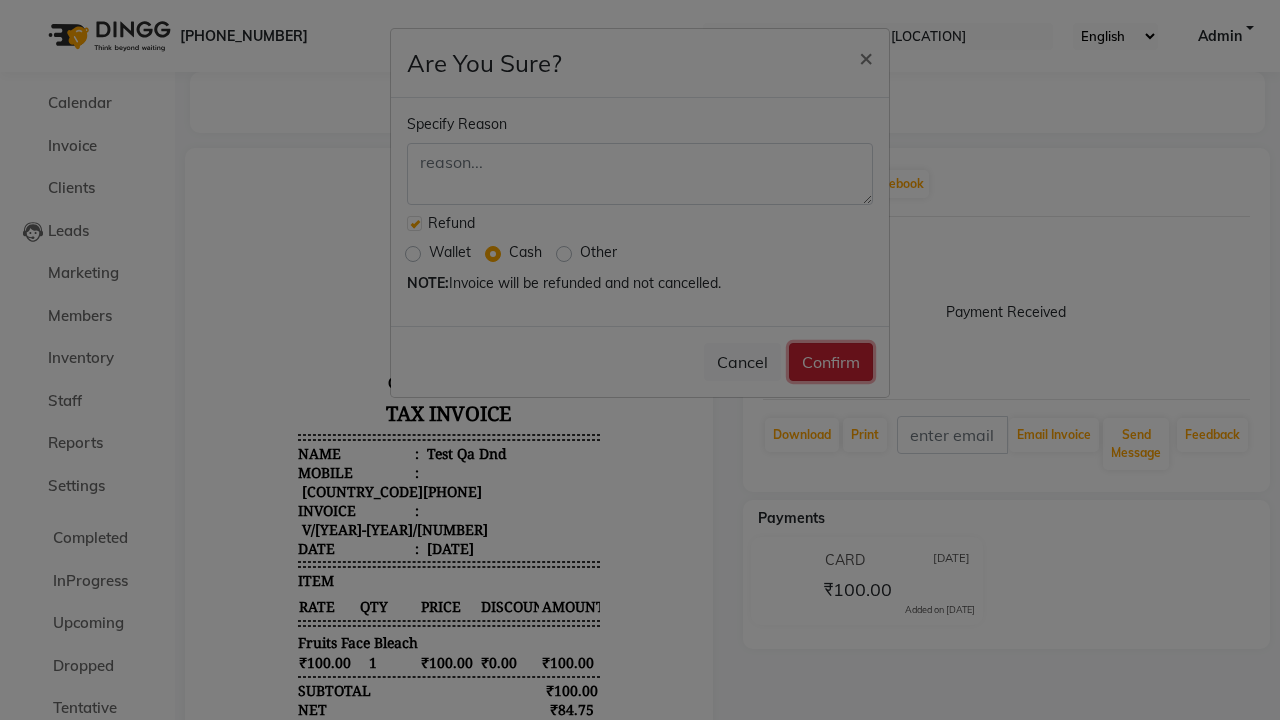 click on "Confirm" at bounding box center [831, 362] 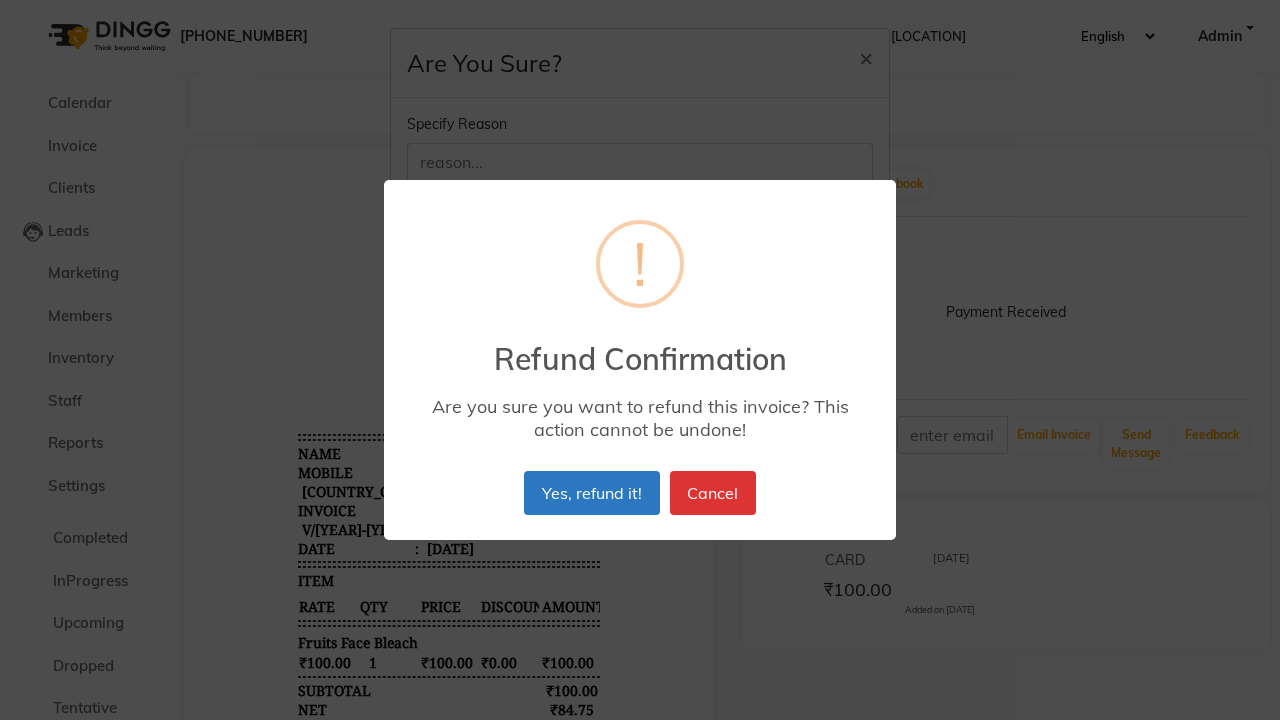 click on "Yes, refund it!" at bounding box center [591, 493] 